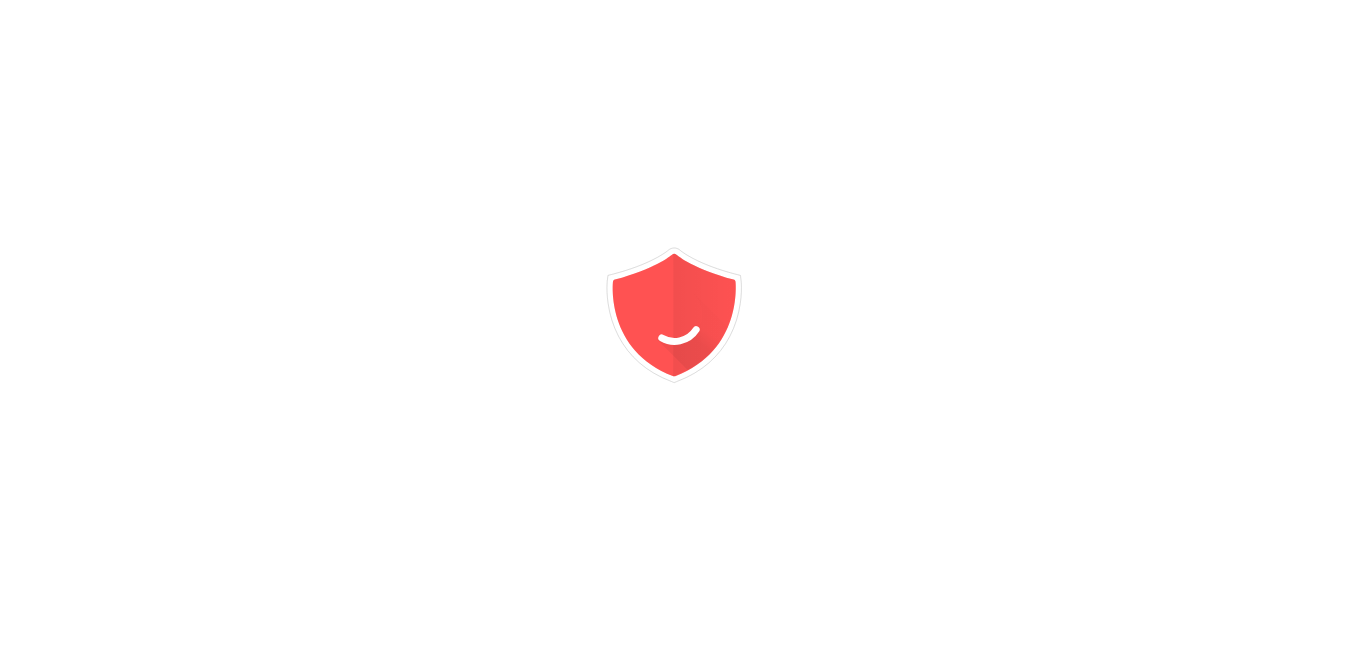 scroll, scrollTop: 0, scrollLeft: 0, axis: both 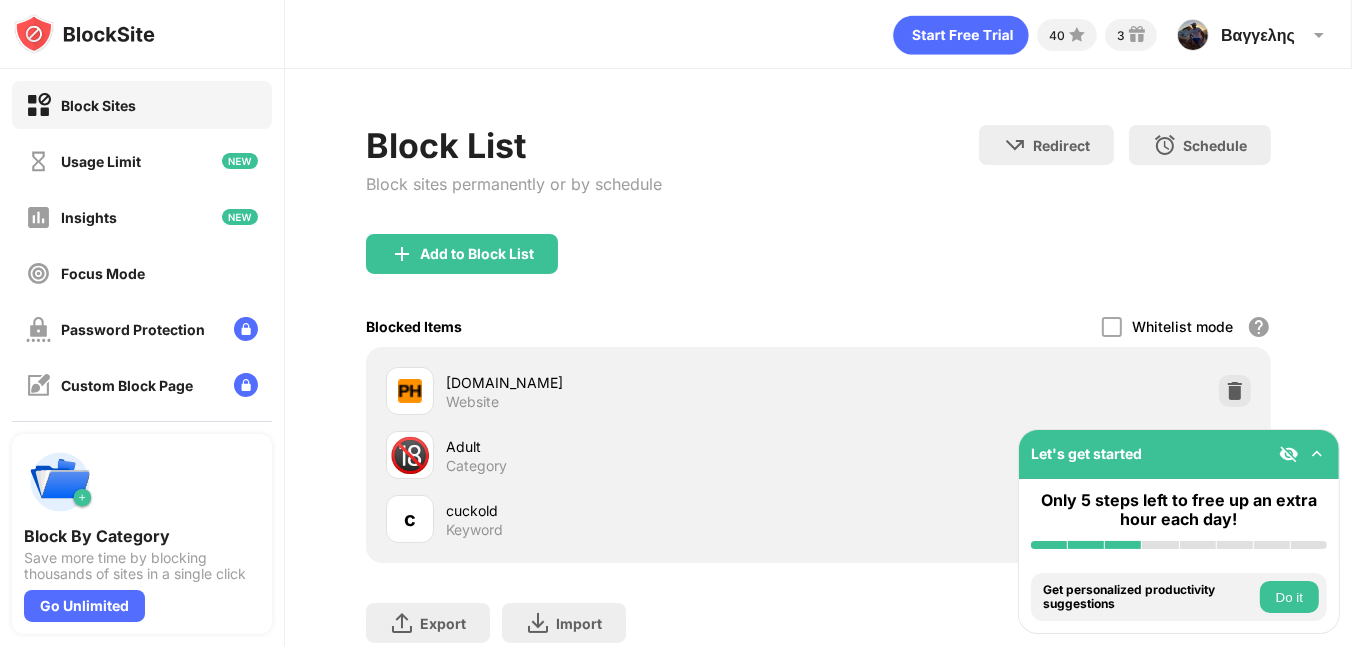 click on "Block List Block sites permanently or by schedule Redirect Choose a site to be redirected to when blocking is active Schedule Select which days and timeframes the block list will be active Add to Block List Blocked Items Whitelist mode Block all websites except for those in your whitelist. Whitelist Mode only works with URLs and won't include categories or keywords. [DOMAIN_NAME] Website 🔞 Adult Category c cuckold Keyword Export Export Files (for websites items only) Import Import Files (for websites items only) You’ve reached your block list limit. Click here to upgrade and enjoy an unlimited block list. Go Unlimited" at bounding box center [818, 422] 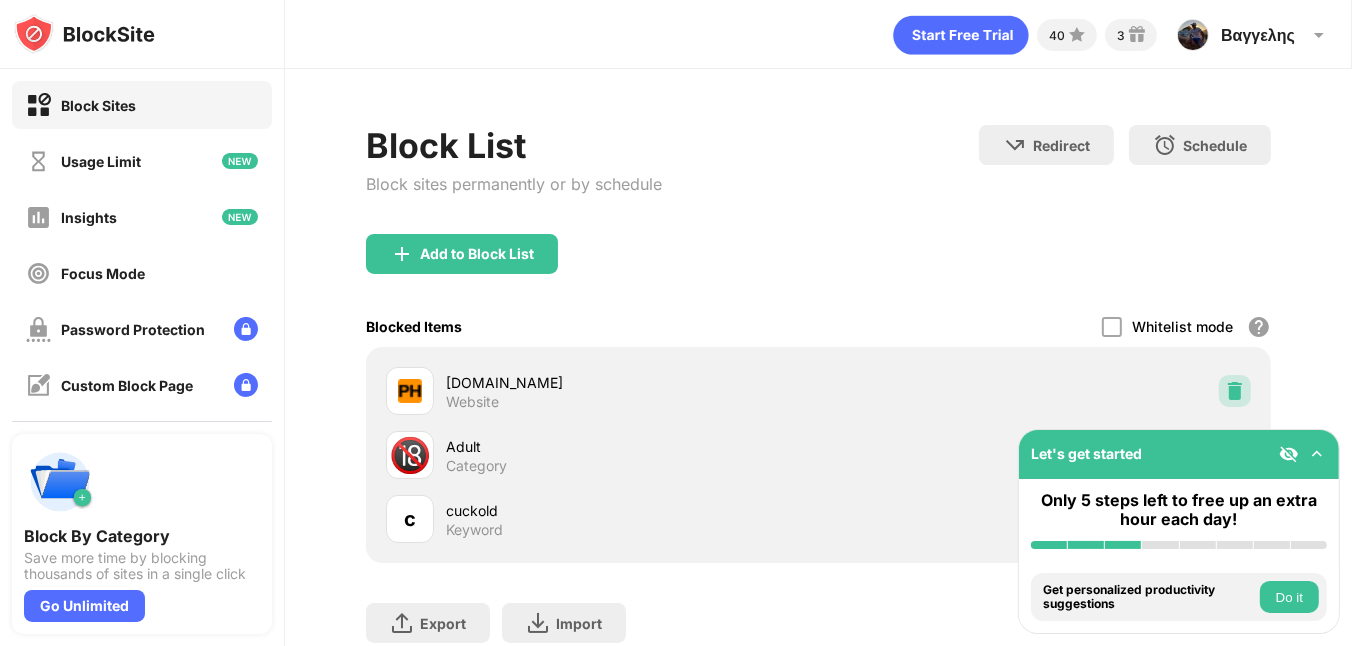 click at bounding box center [1235, 391] 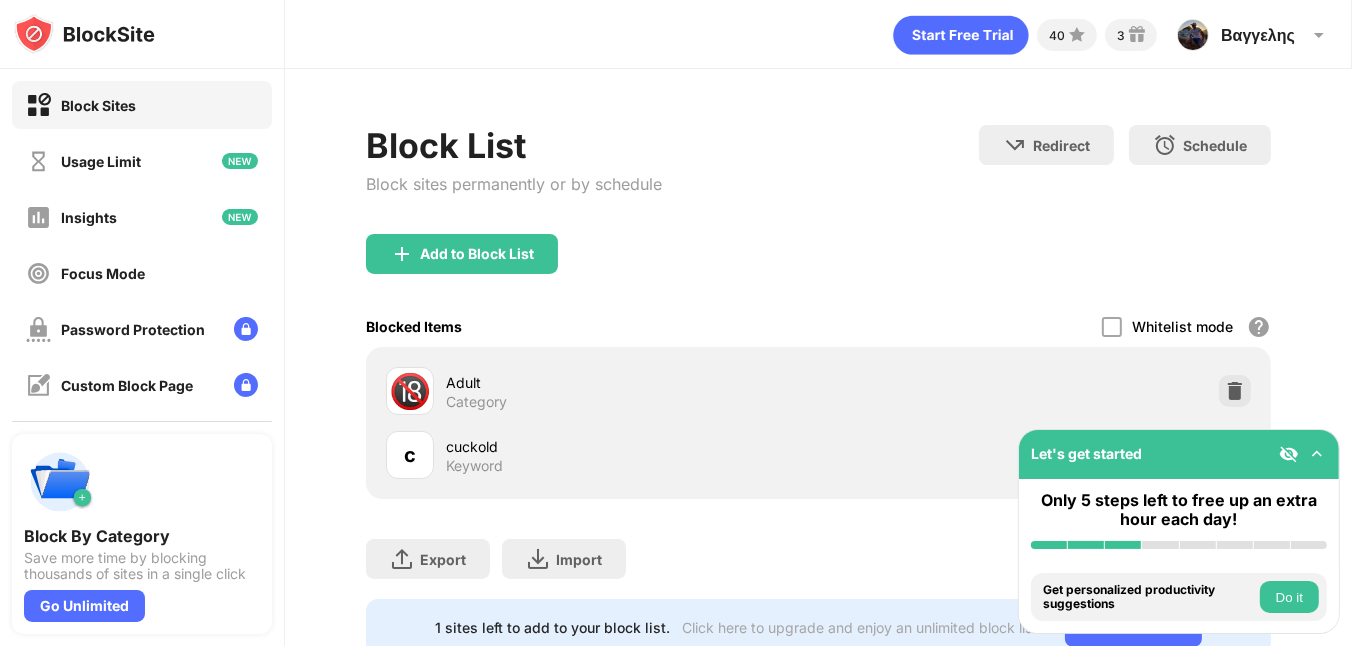 scroll, scrollTop: 80, scrollLeft: 0, axis: vertical 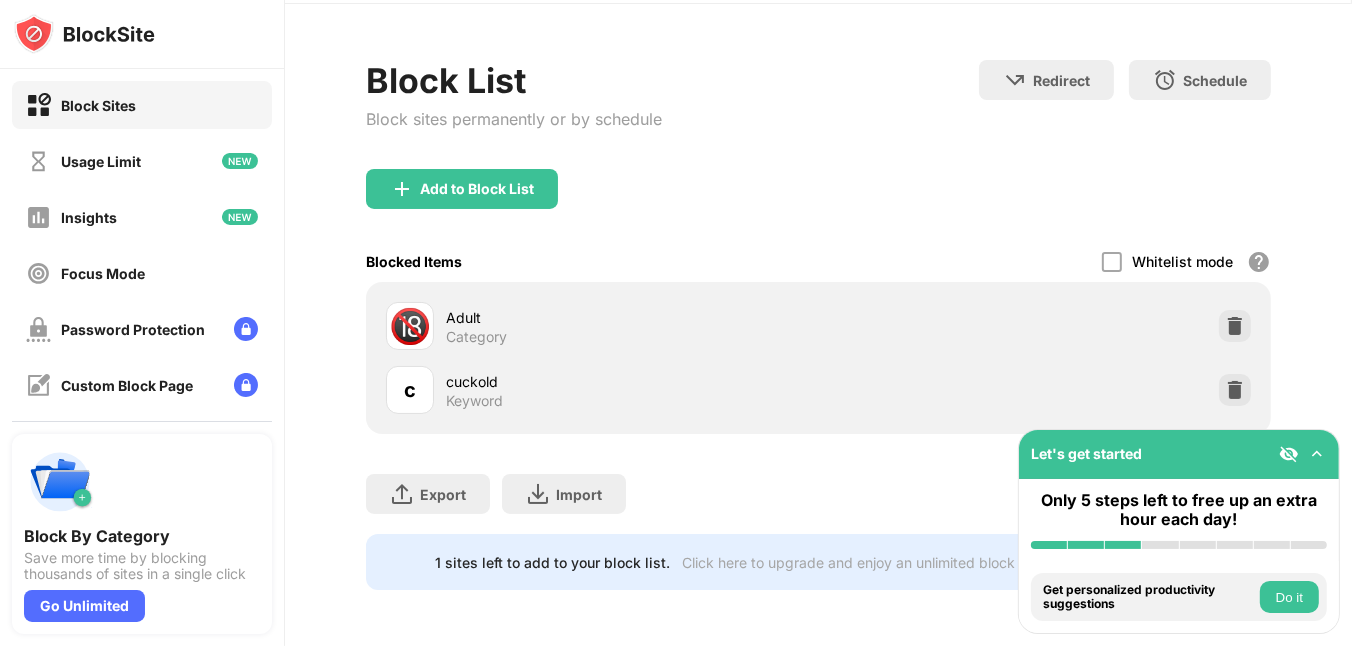 click at bounding box center [1317, 454] 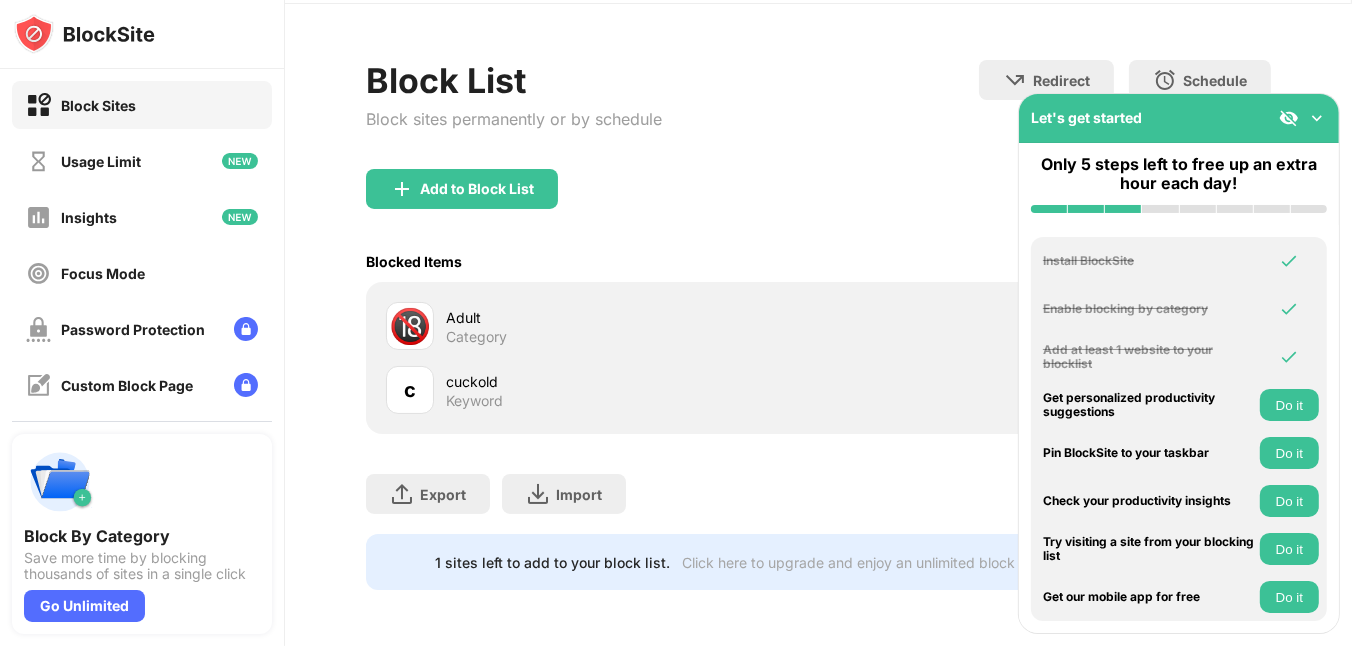 click at bounding box center (1317, 118) 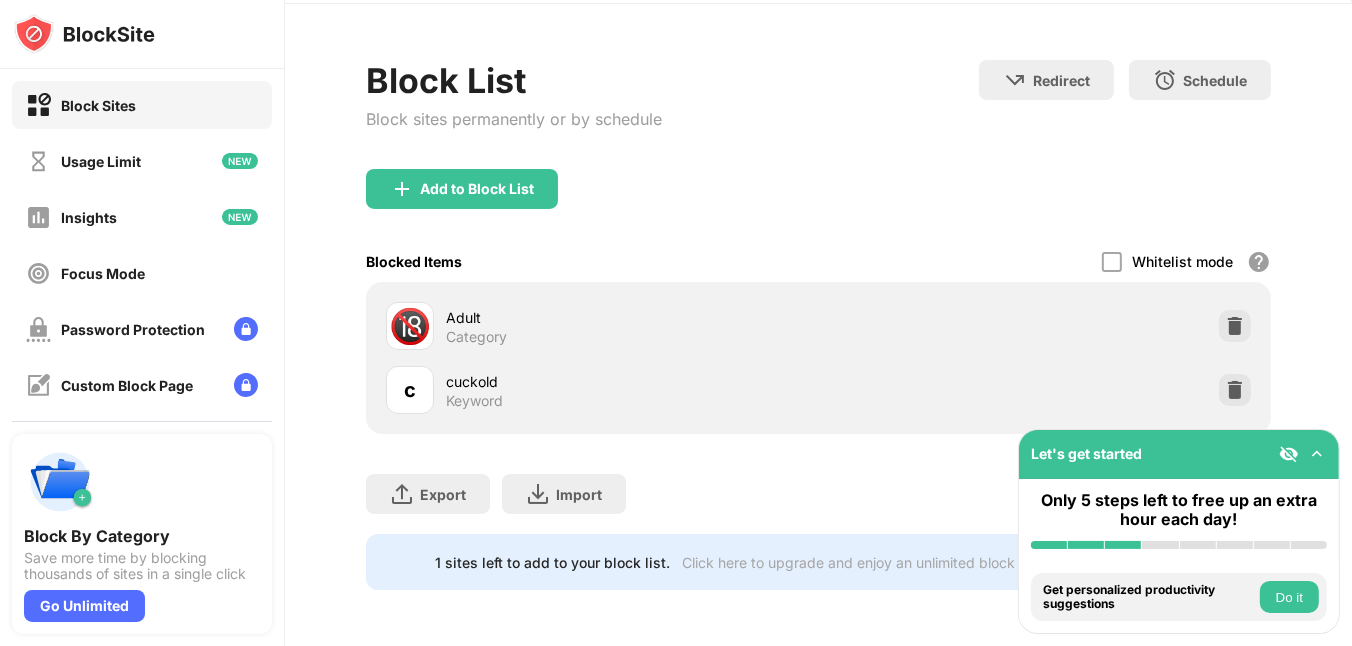 click on "Let's get started" at bounding box center (1179, 454) 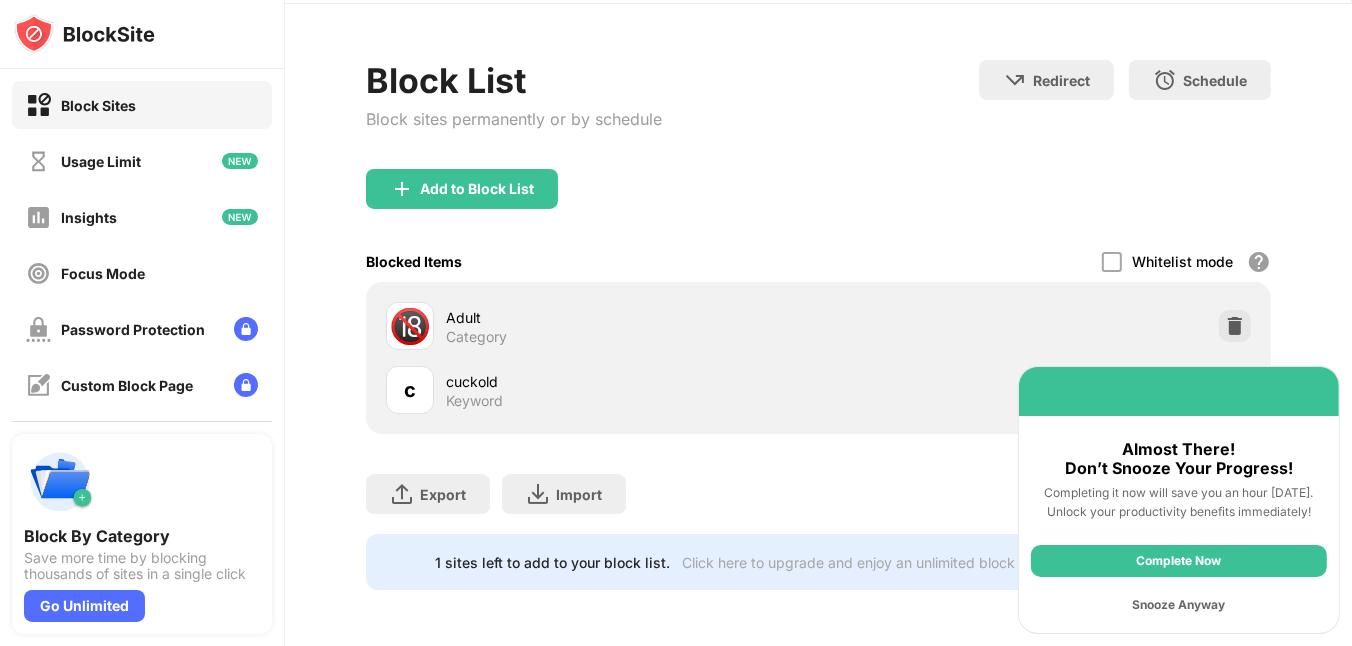 click on "Snooze Anyway" at bounding box center (1179, 605) 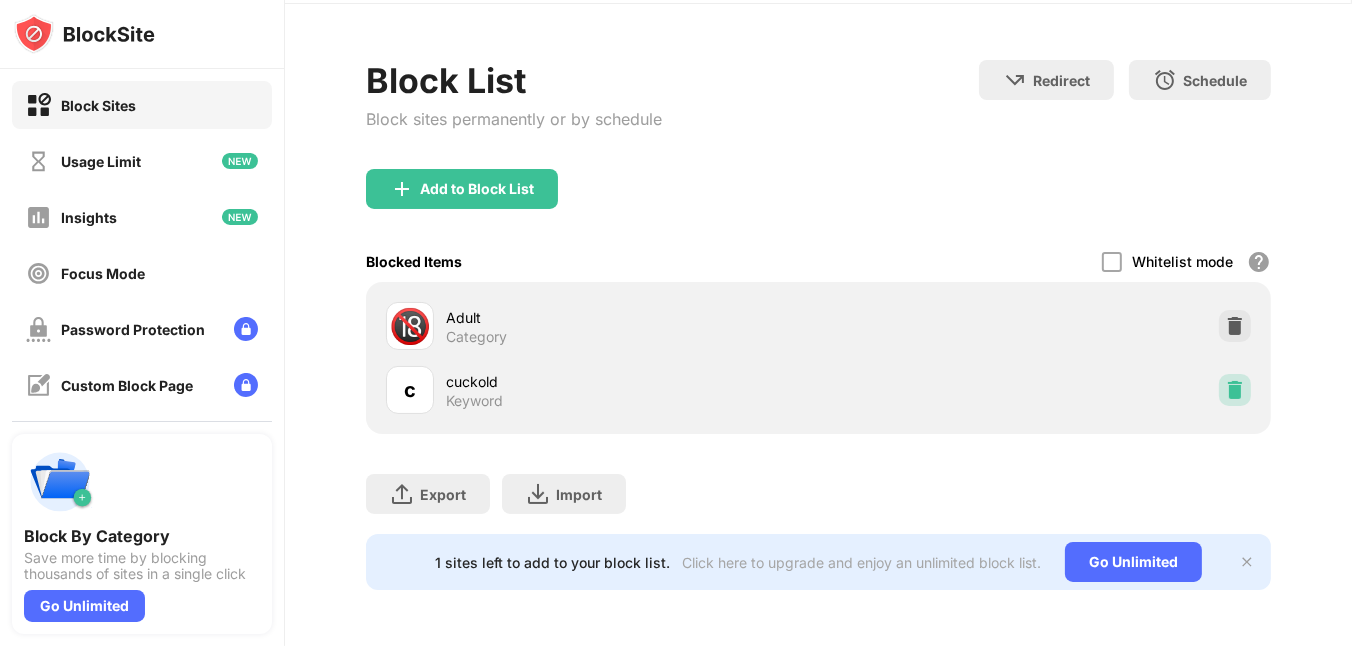 click at bounding box center (1235, 390) 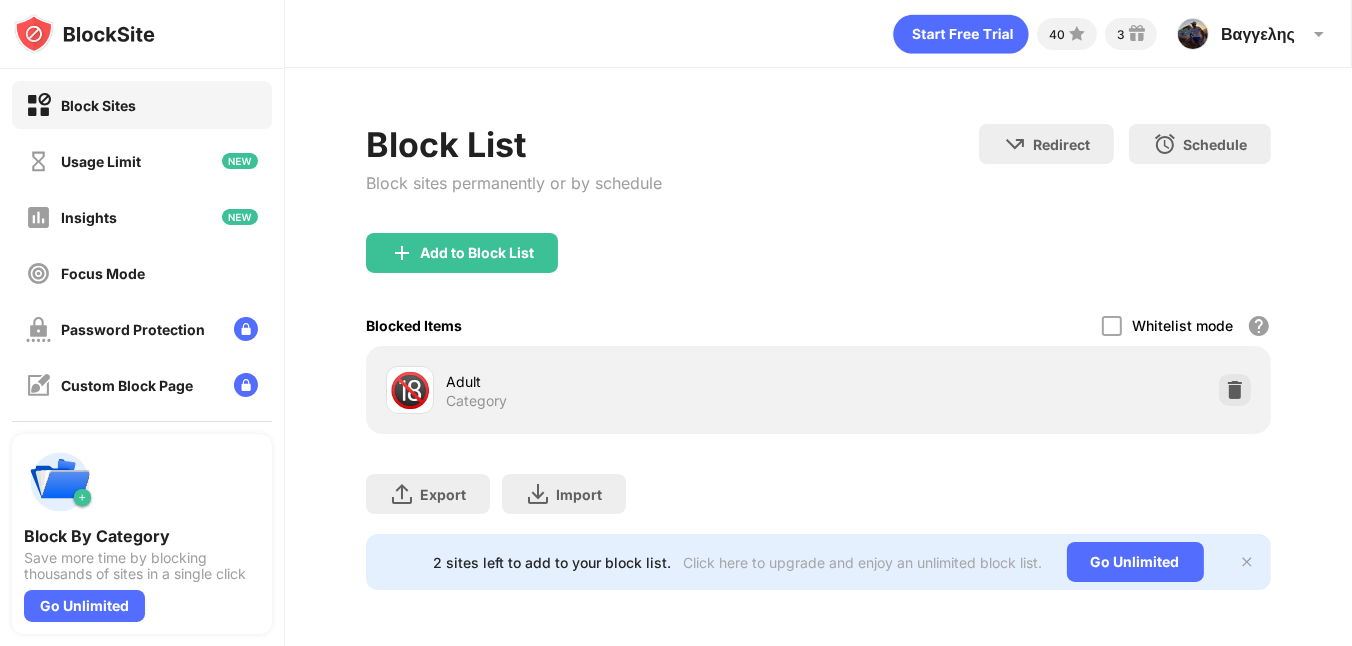 scroll, scrollTop: 16, scrollLeft: 0, axis: vertical 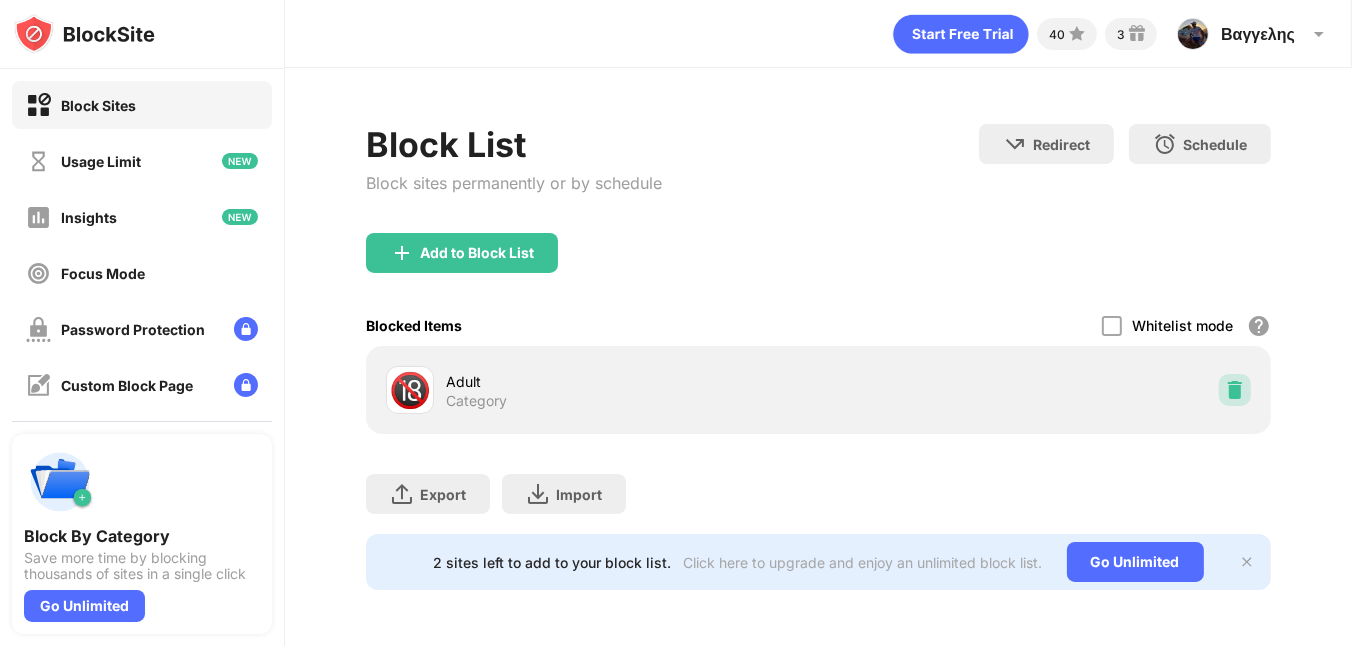 click at bounding box center [1235, 390] 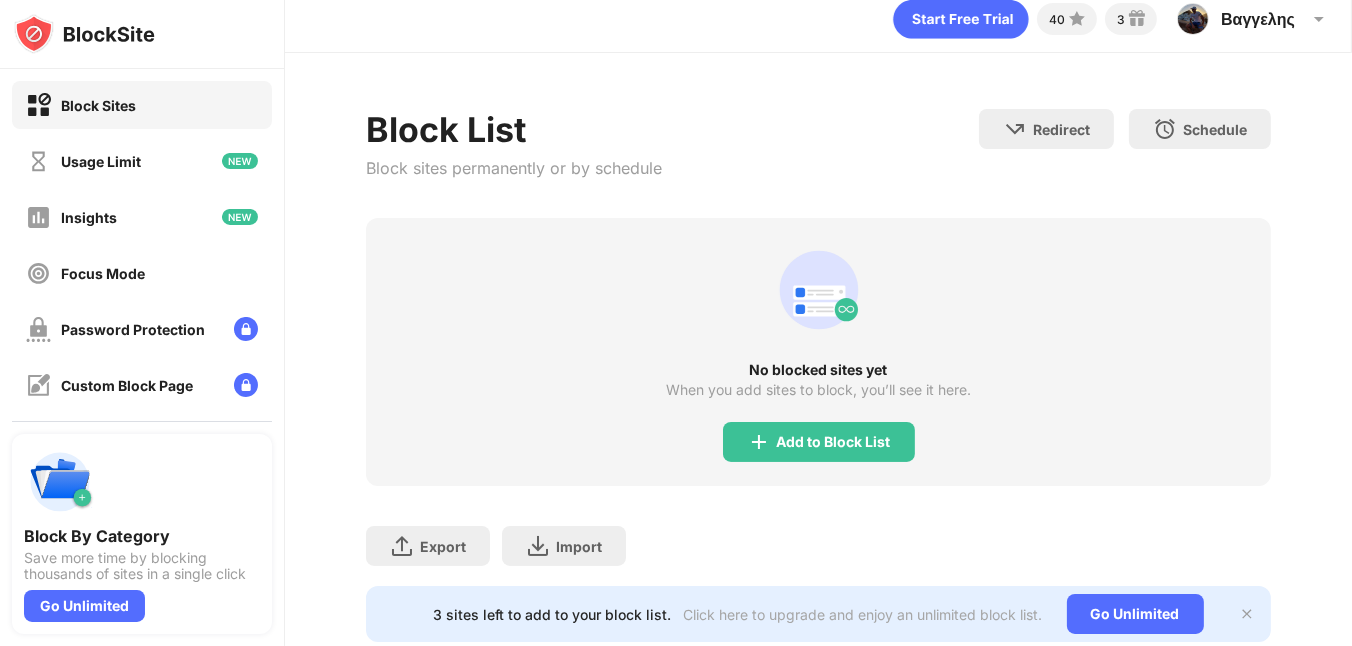 scroll, scrollTop: 80, scrollLeft: 0, axis: vertical 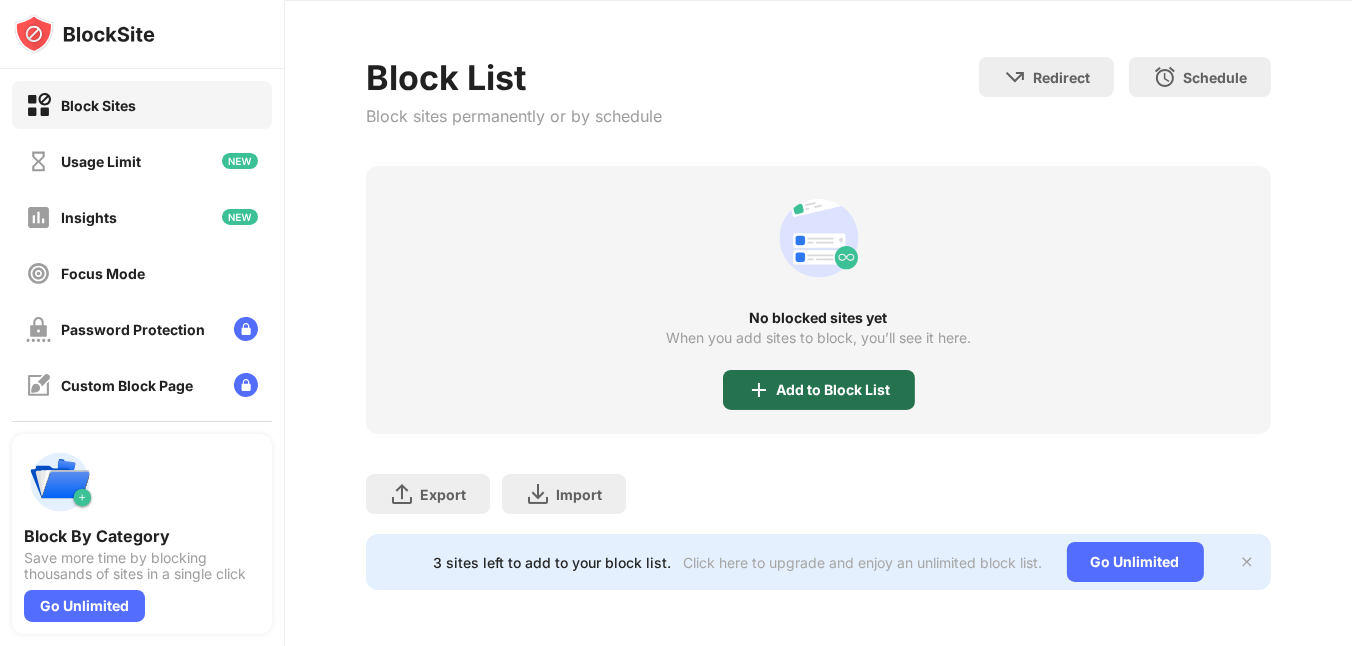 click on "Add to Block List" at bounding box center [834, 390] 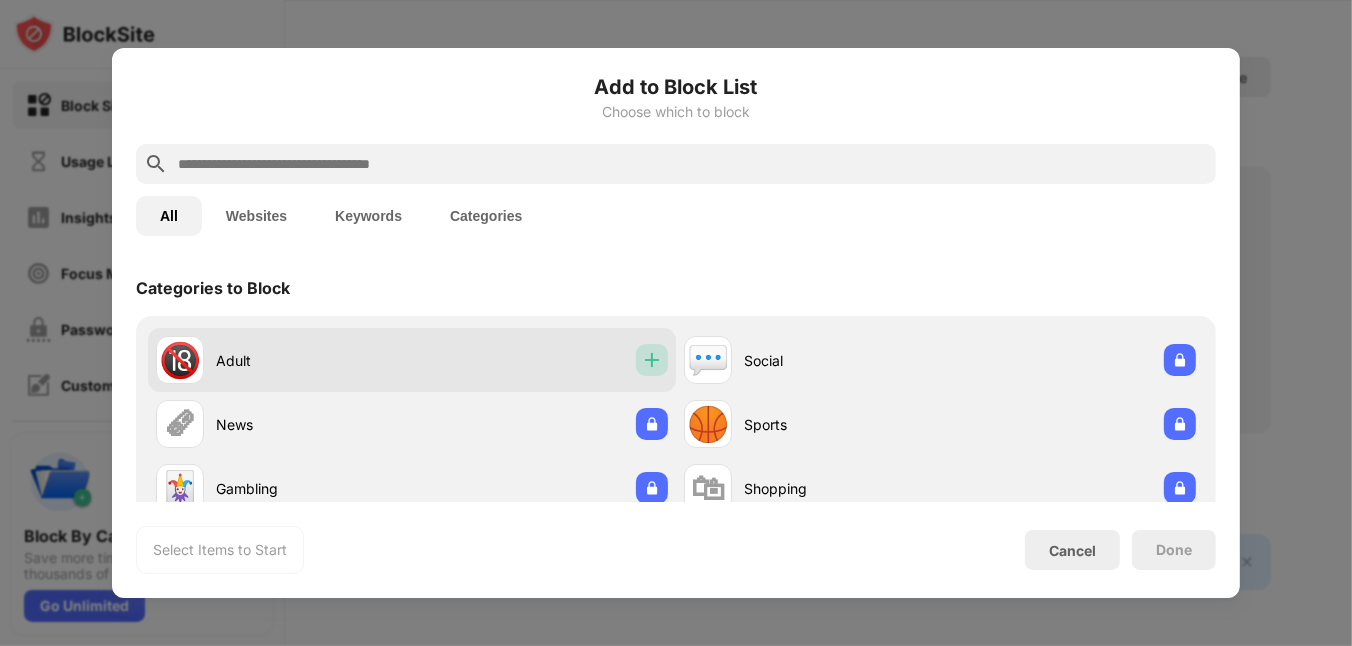 click at bounding box center (652, 360) 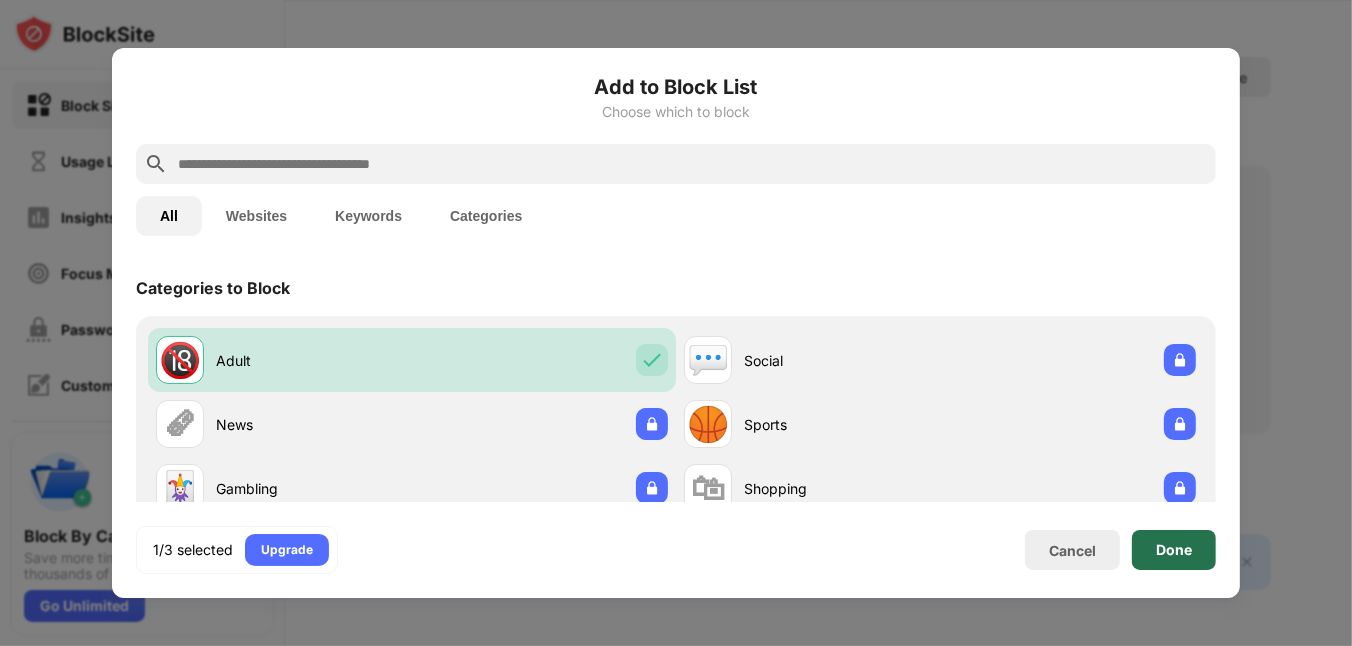 click on "Done" at bounding box center (1174, 550) 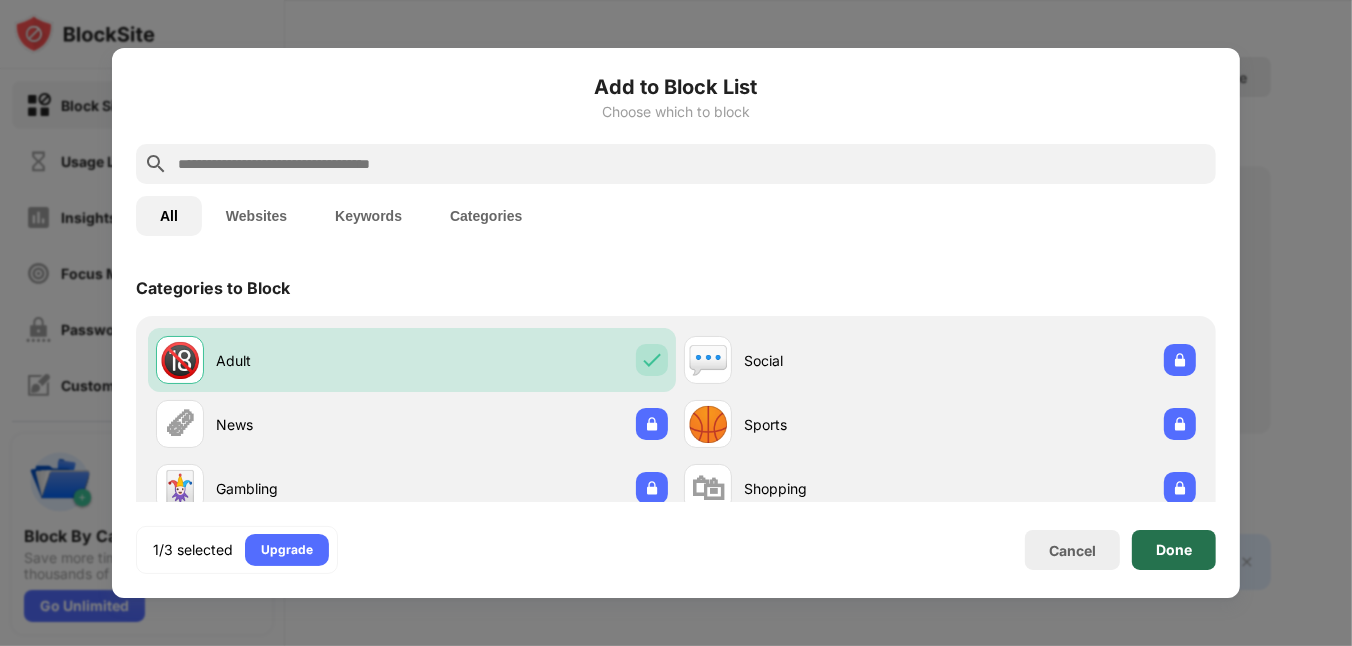 scroll, scrollTop: 16, scrollLeft: 0, axis: vertical 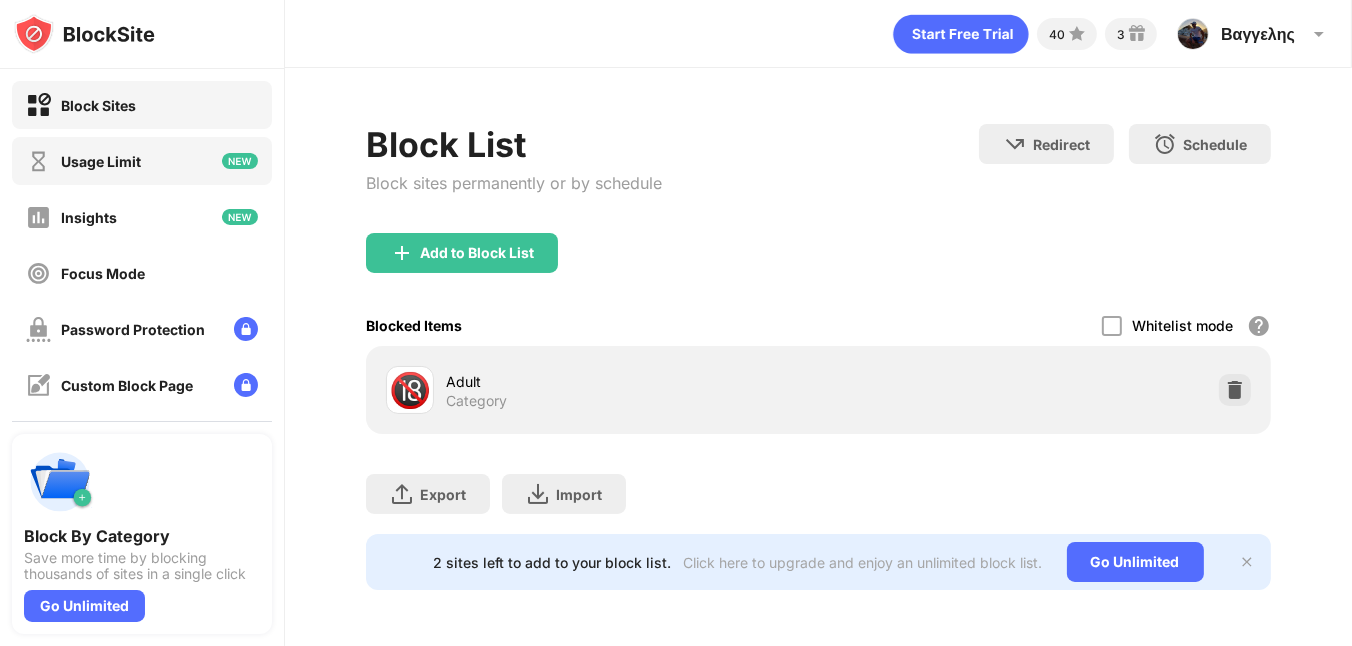 click on "Usage Limit" at bounding box center [142, 161] 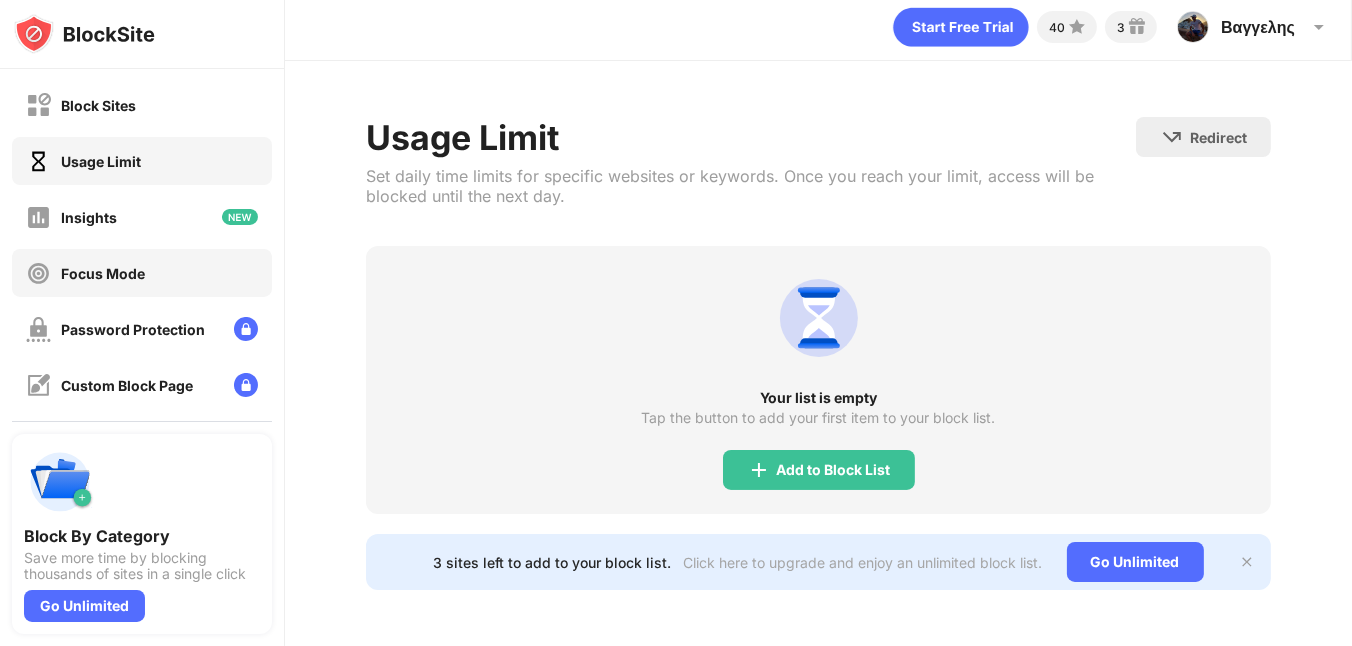click on "Focus Mode" at bounding box center (142, 273) 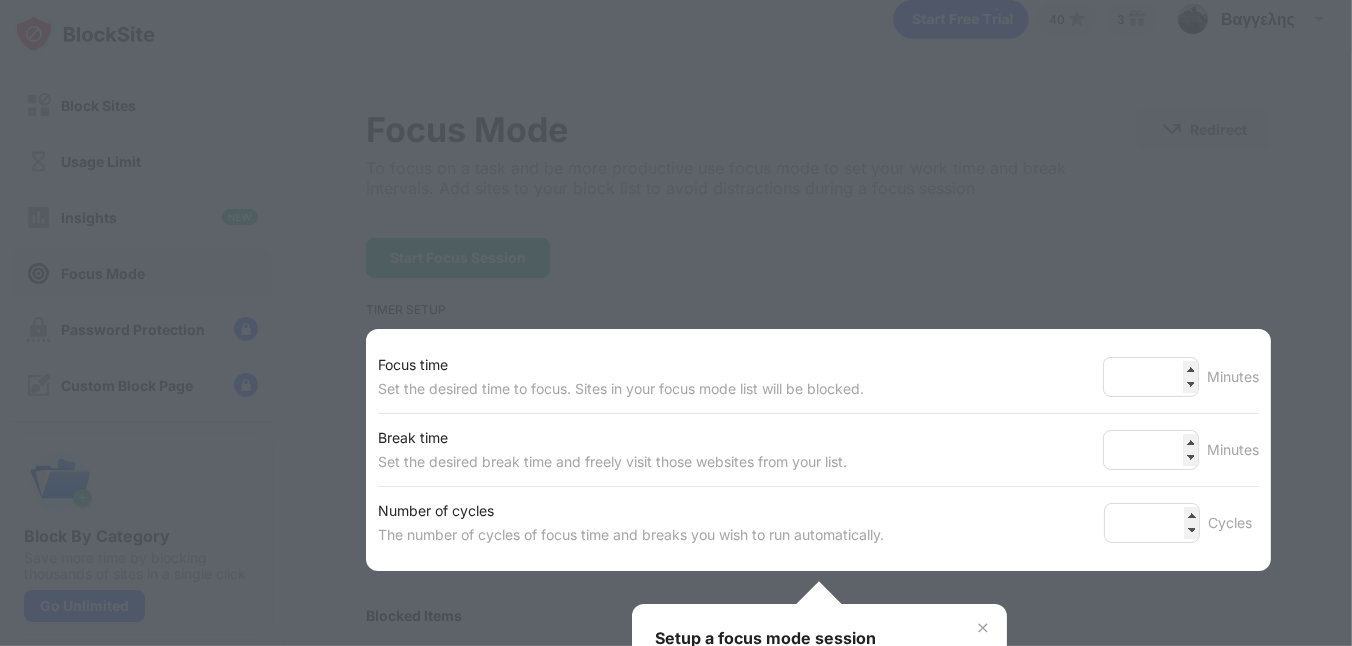 click at bounding box center [676, 323] 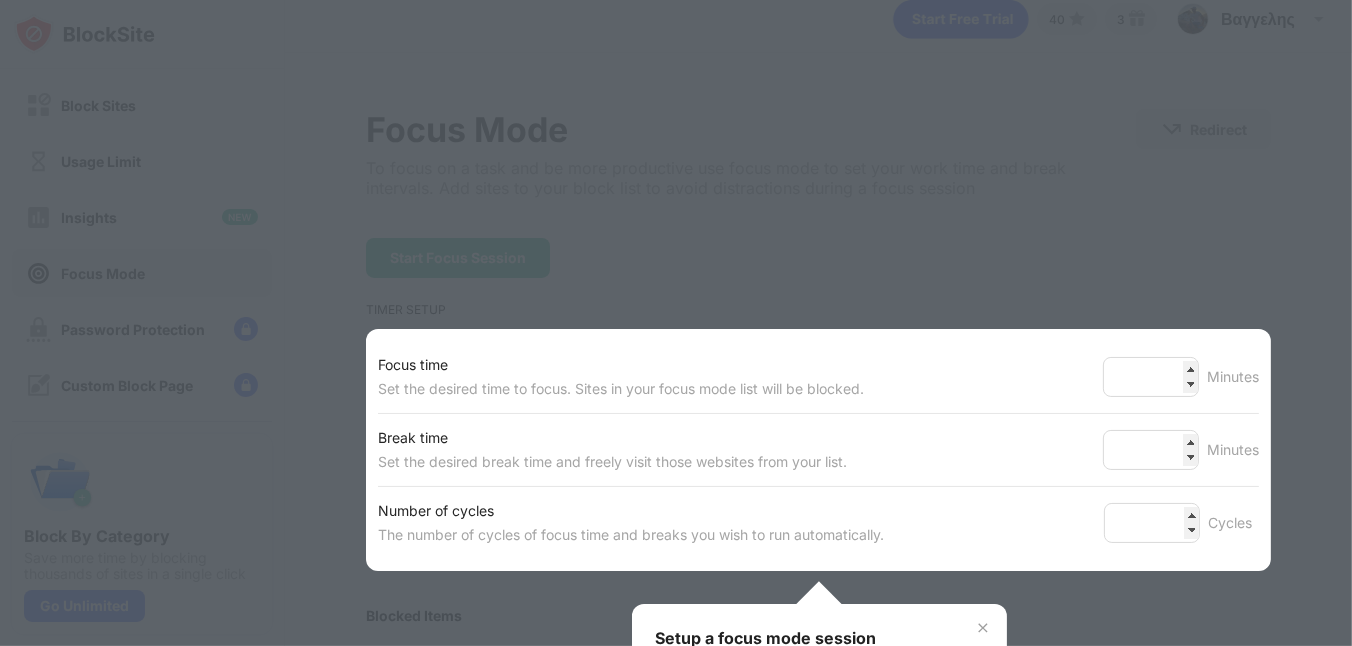 click at bounding box center (676, 323) 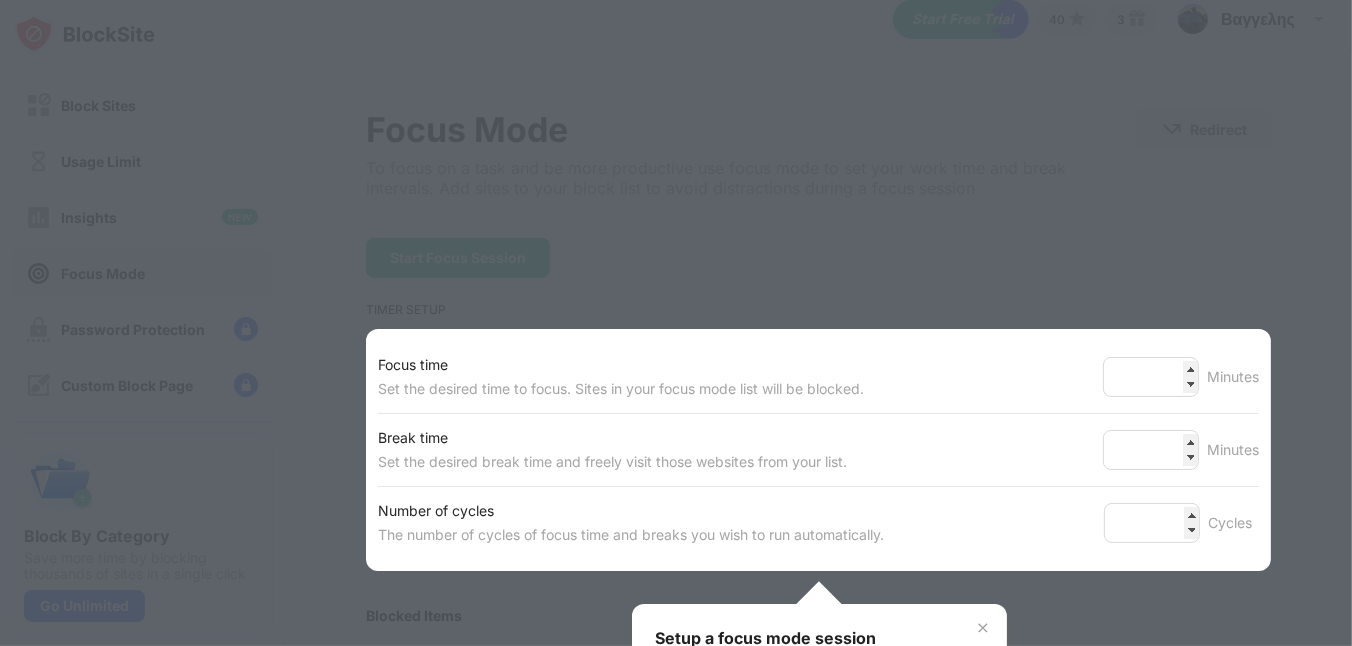 drag, startPoint x: 1340, startPoint y: 246, endPoint x: 1348, endPoint y: 420, distance: 174.1838 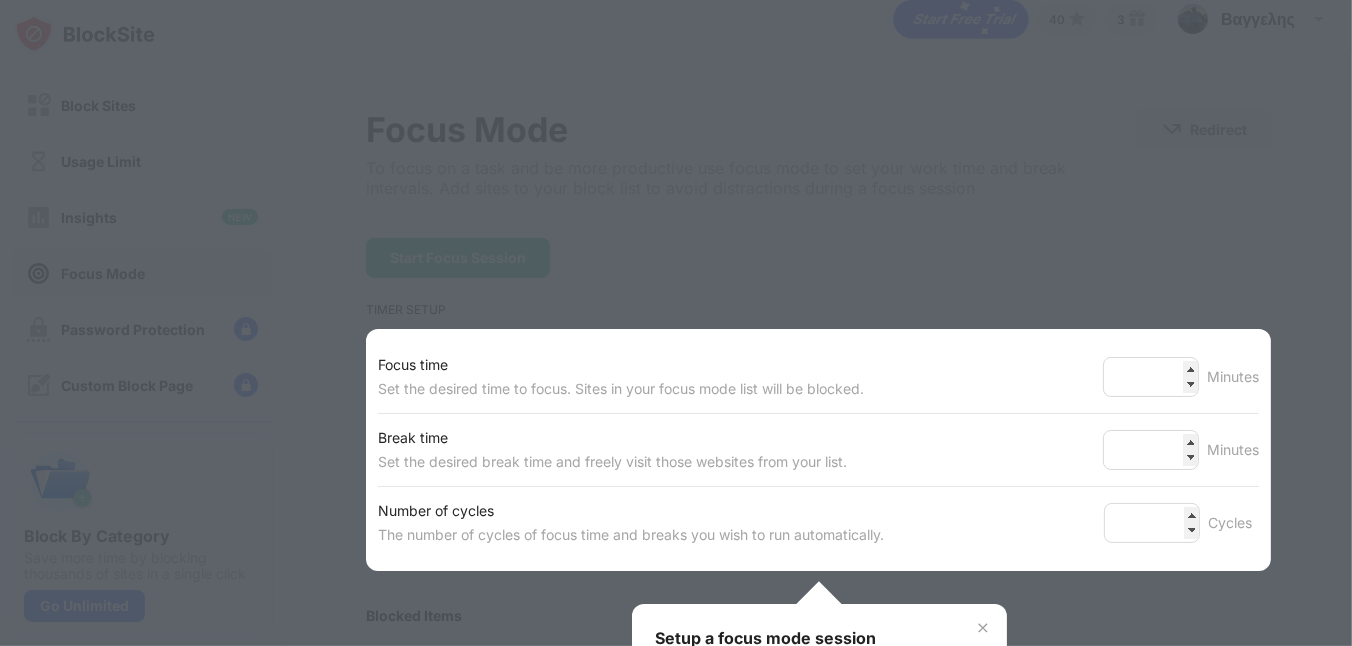 drag, startPoint x: 1348, startPoint y: 420, endPoint x: 1308, endPoint y: 614, distance: 198.0808 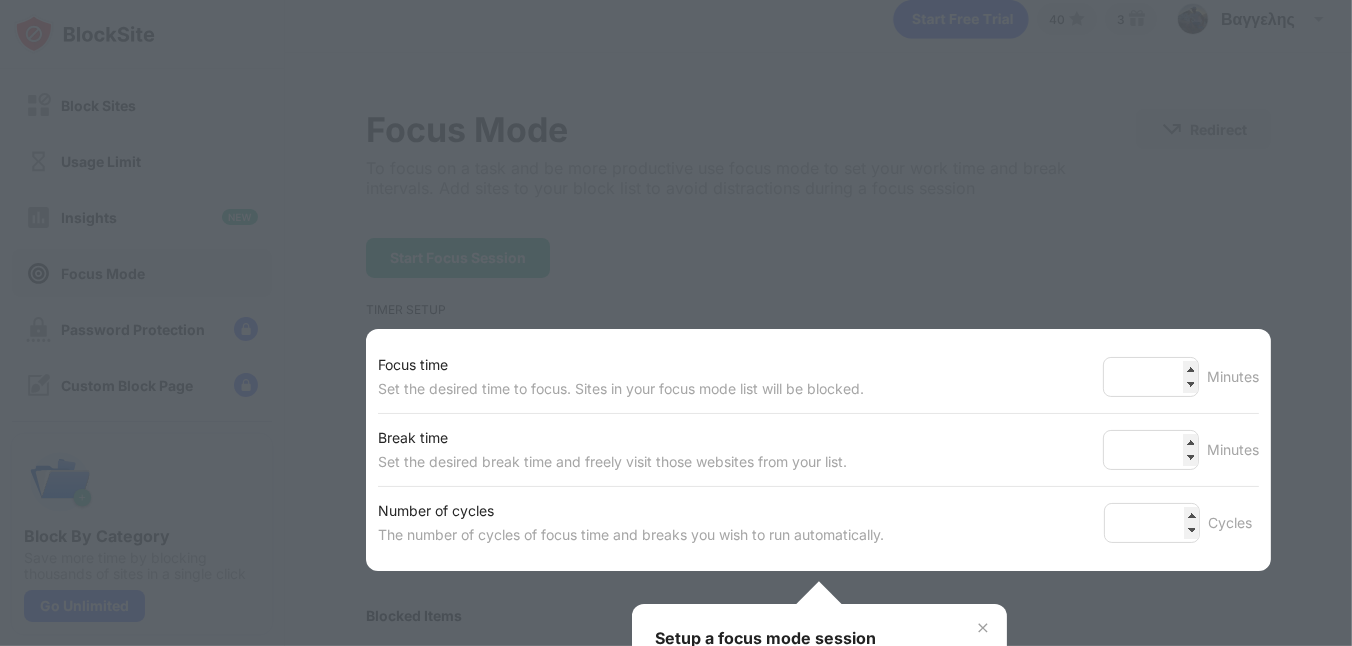 drag, startPoint x: 1179, startPoint y: 566, endPoint x: 1146, endPoint y: 689, distance: 127.349915 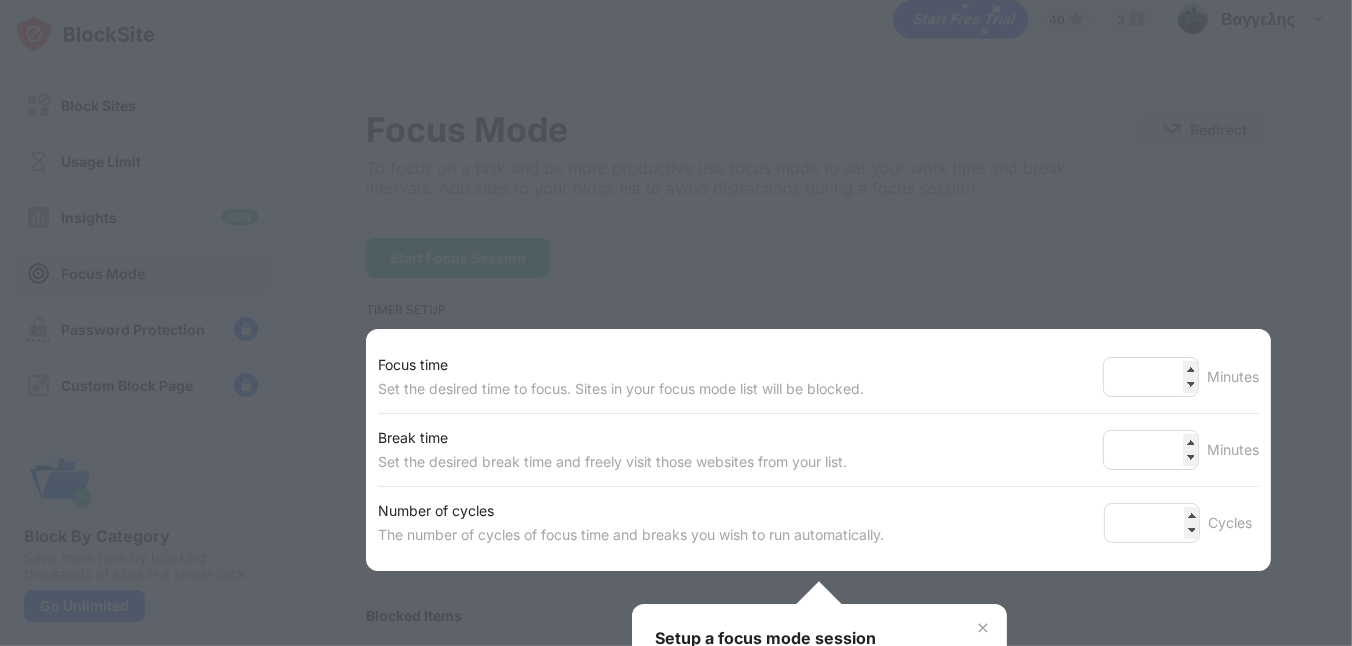 click at bounding box center [983, 628] 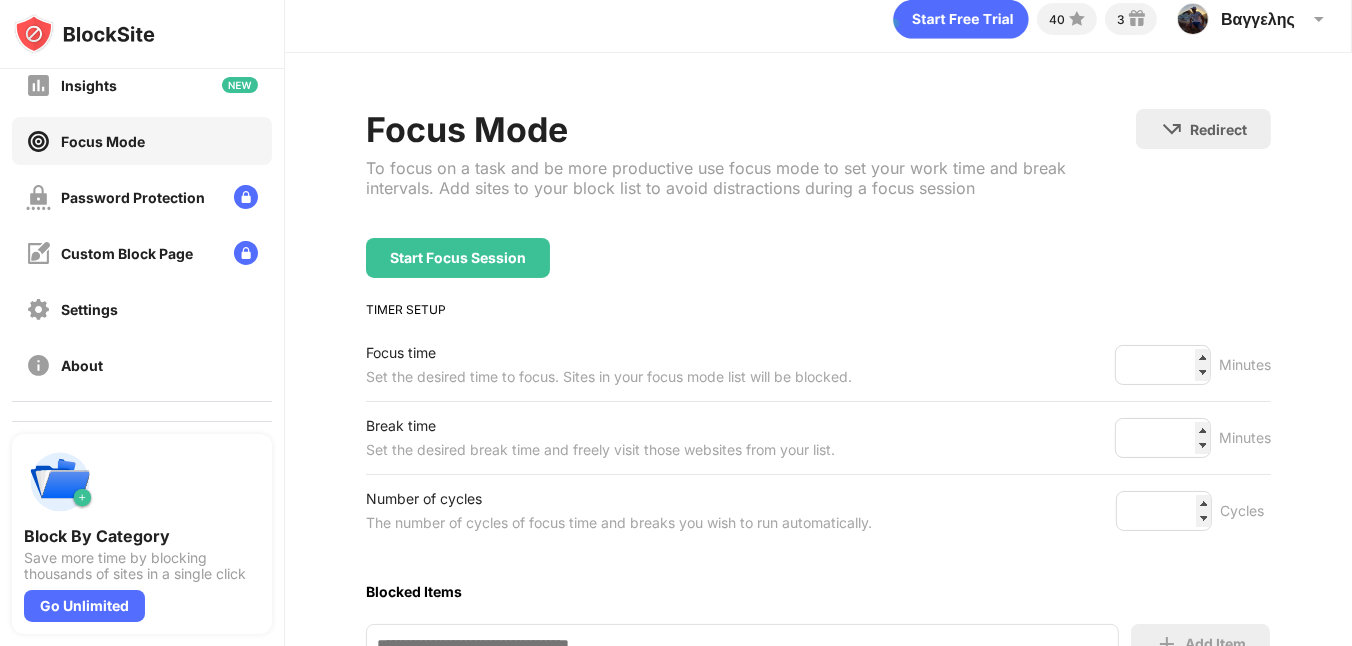 scroll, scrollTop: 232, scrollLeft: 0, axis: vertical 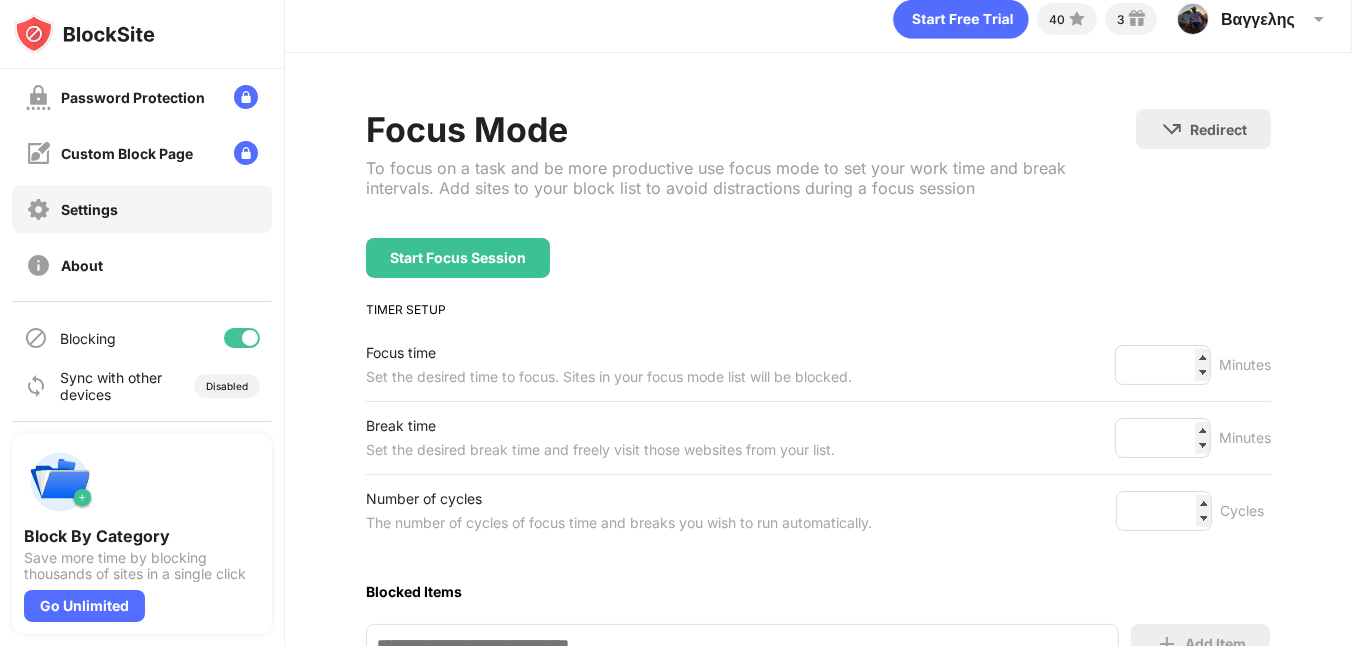 click on "Settings" at bounding box center (142, 209) 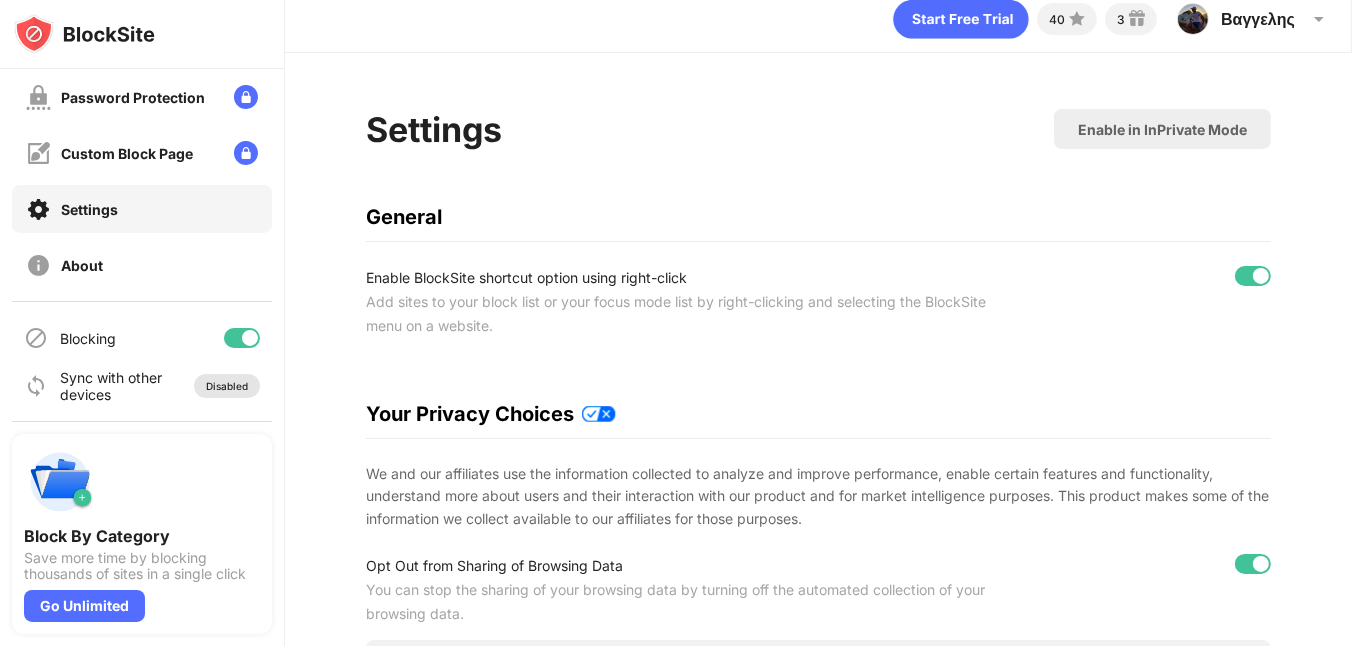 click on "Disabled" at bounding box center (227, 386) 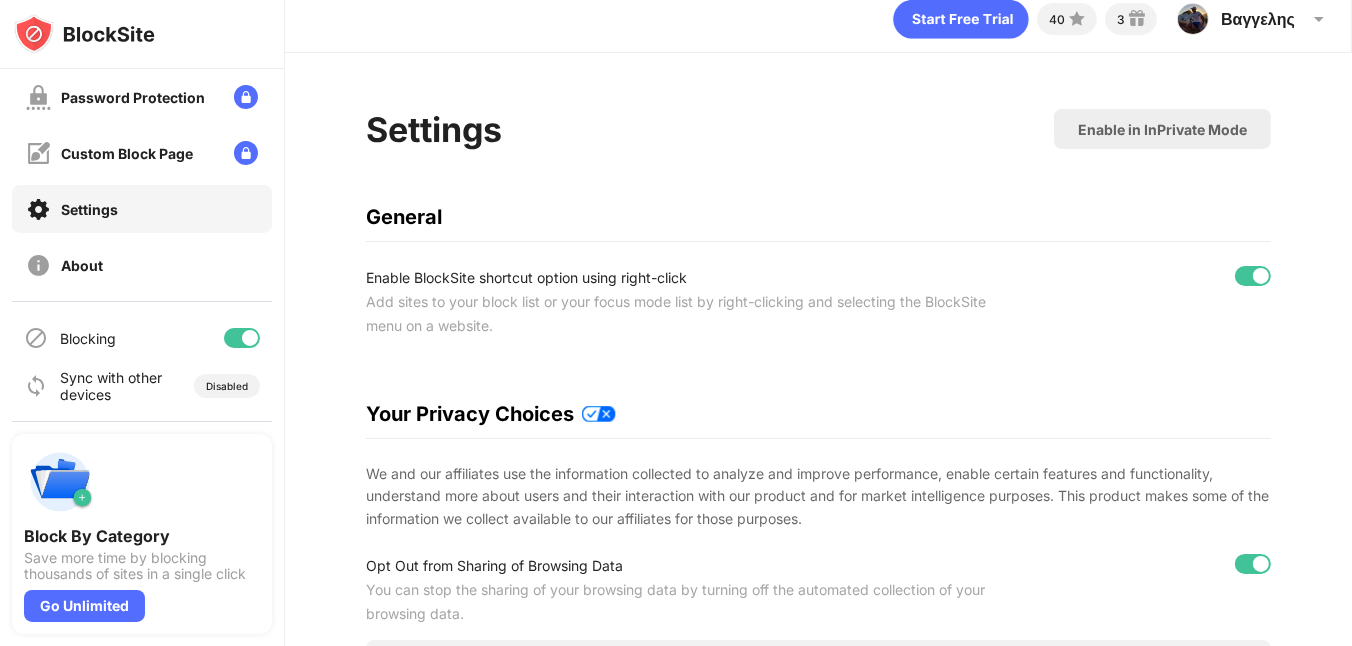 click at bounding box center (242, 338) 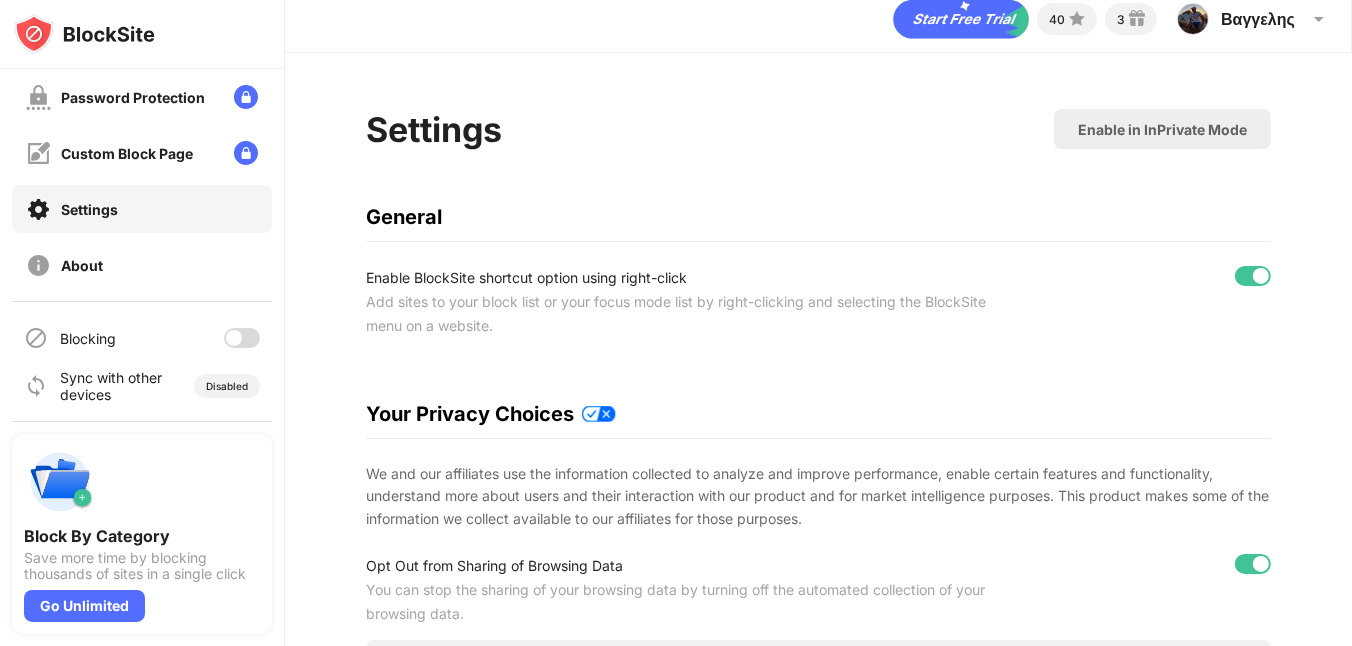 click at bounding box center (242, 338) 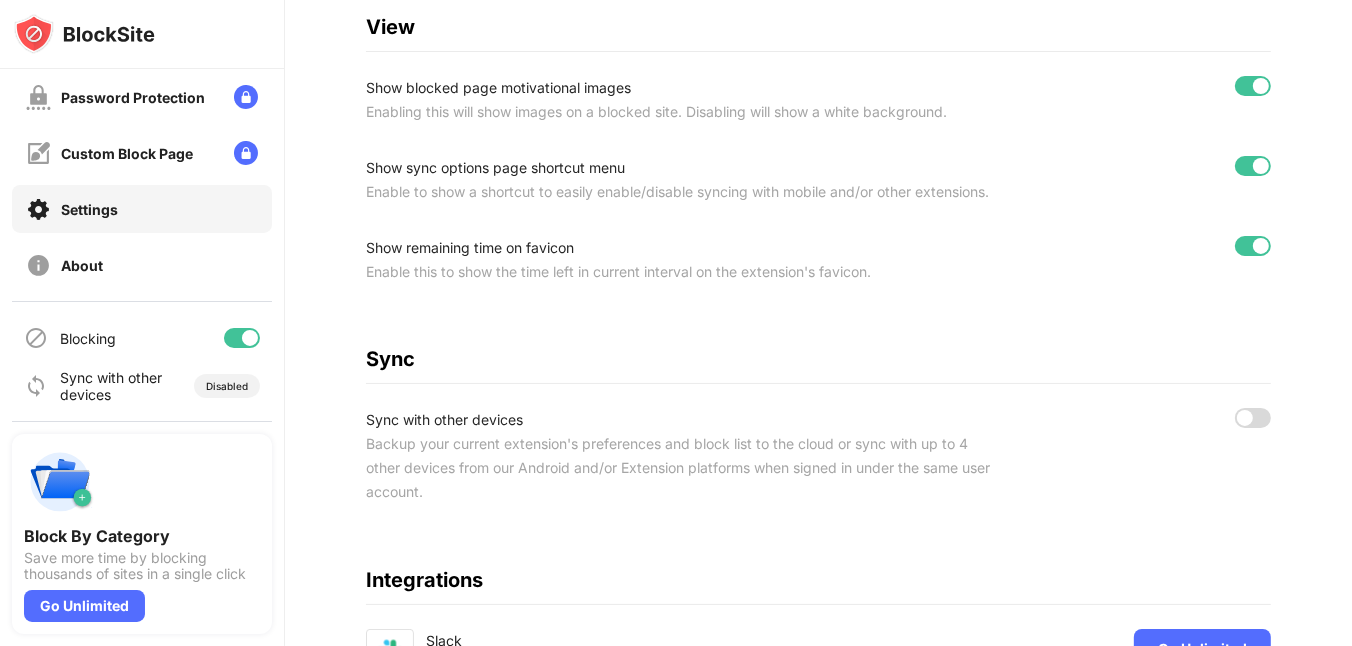 scroll, scrollTop: 996, scrollLeft: 0, axis: vertical 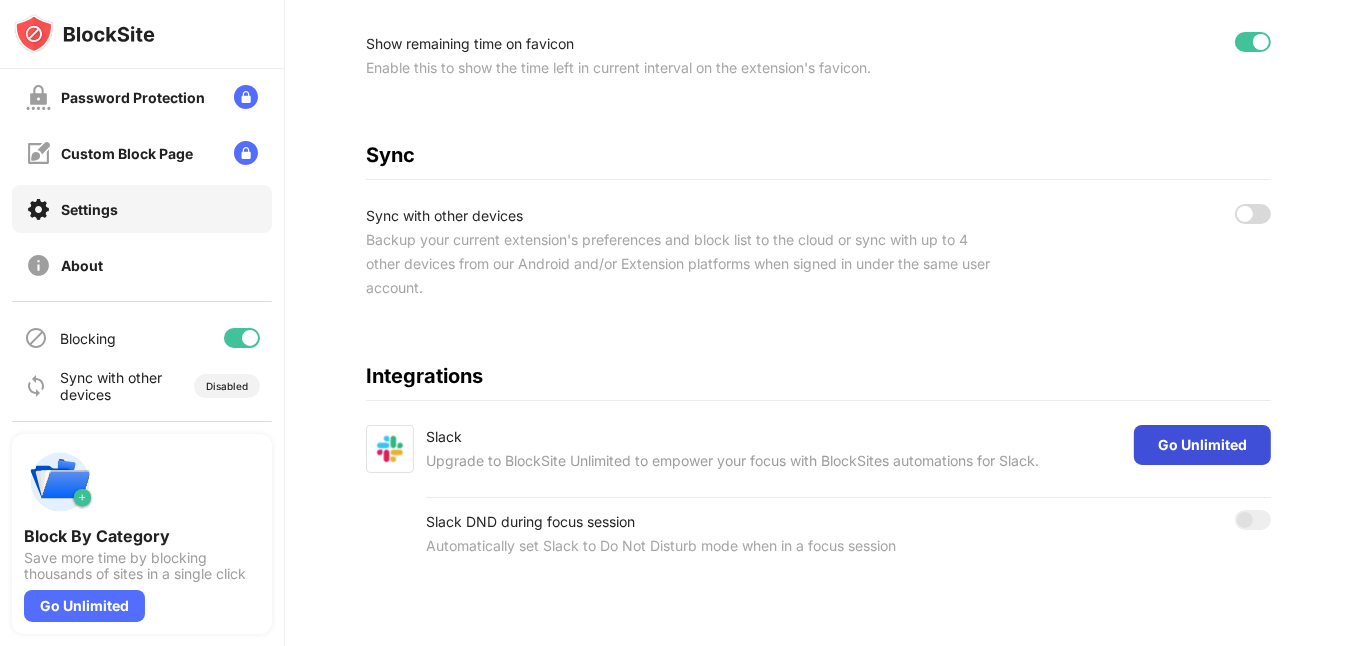 click on "Go Unlimited" at bounding box center (1202, 445) 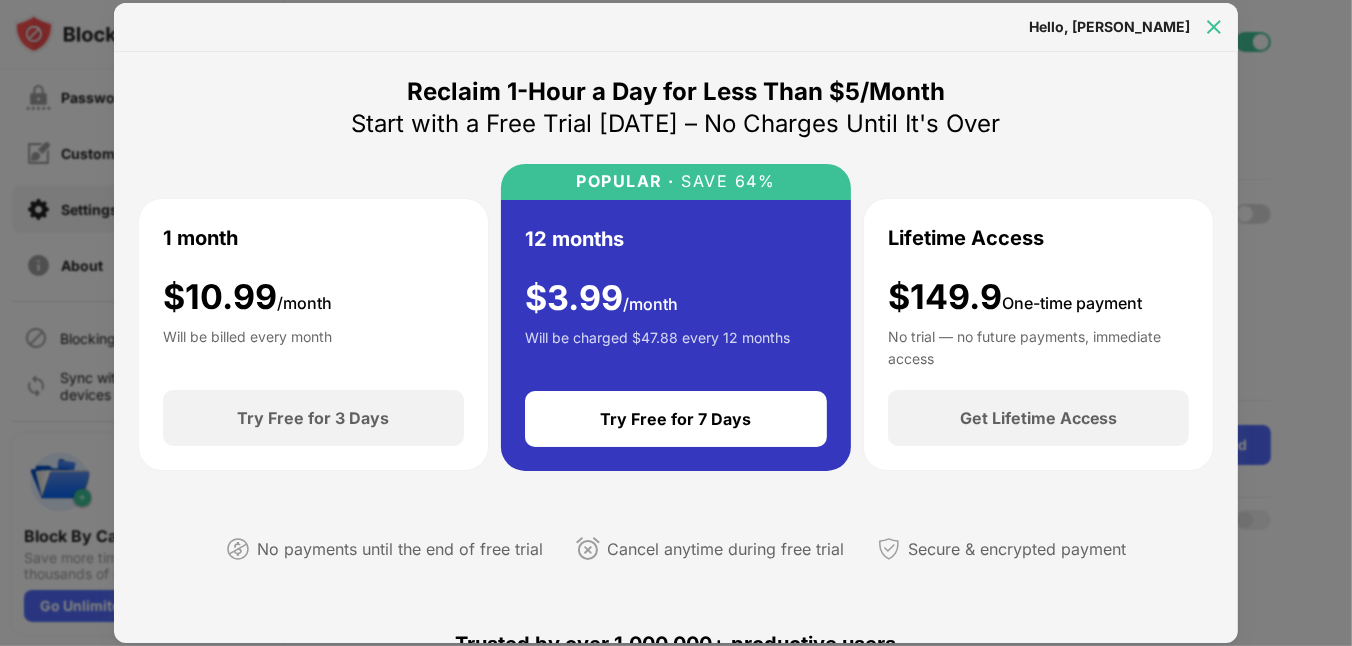 click at bounding box center [1214, 27] 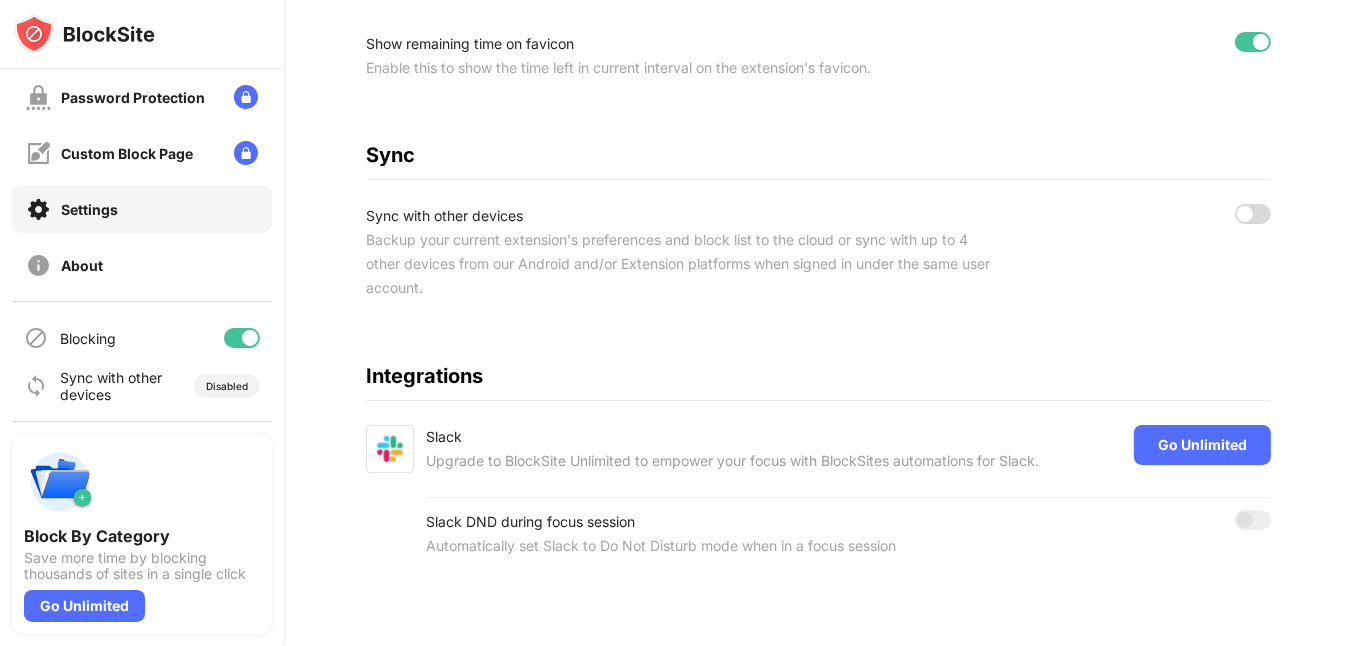 scroll, scrollTop: 0, scrollLeft: 0, axis: both 